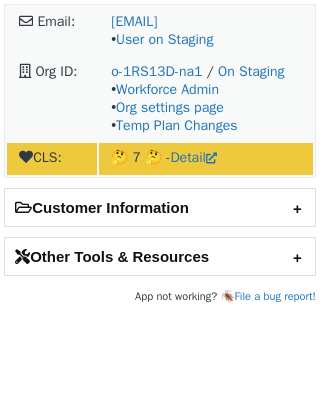 scroll, scrollTop: 0, scrollLeft: 0, axis: both 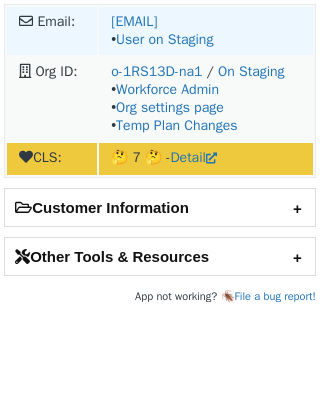 click on "chase.michaelsen@pepsico.com •  User on Staging" at bounding box center [206, 31] 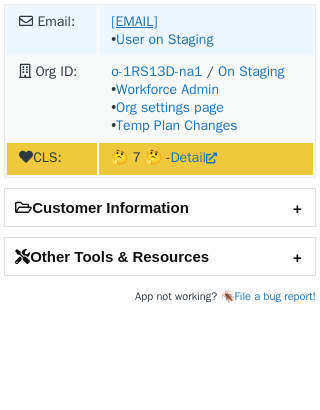 click on "chase.michaelsen@pepsico.com" at bounding box center (134, 21) 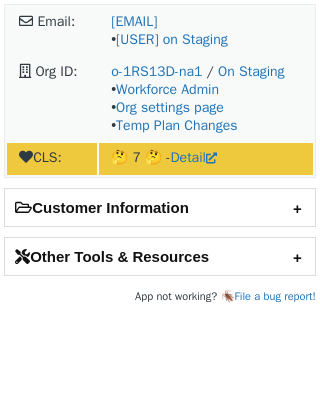scroll, scrollTop: 0, scrollLeft: 0, axis: both 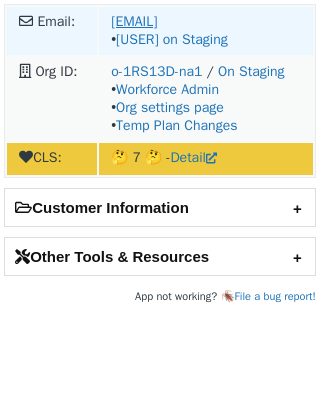 click on "chase.michaelsen@pepsico.com" at bounding box center [134, 21] 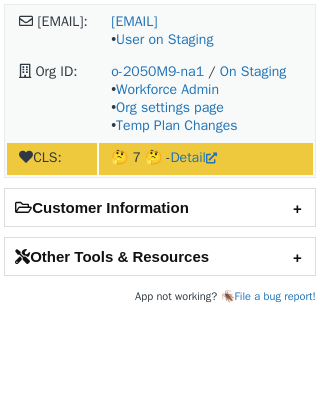 scroll, scrollTop: 0, scrollLeft: 0, axis: both 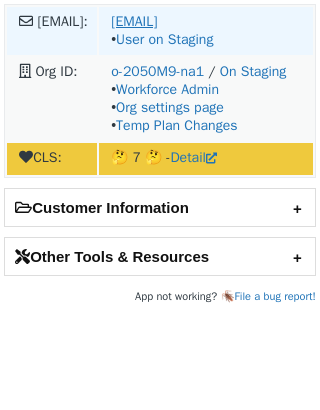 click on "shirley.xiao@doordash.com" at bounding box center (134, 21) 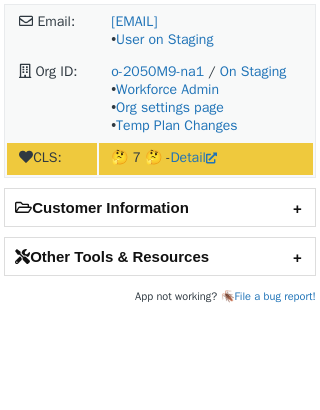 scroll, scrollTop: 0, scrollLeft: 0, axis: both 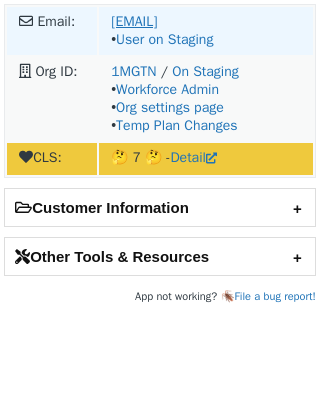 click on "[EMAIL]" at bounding box center [134, 21] 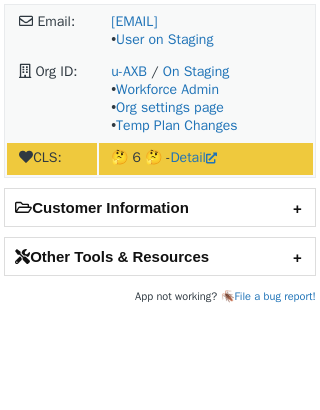scroll, scrollTop: 0, scrollLeft: 0, axis: both 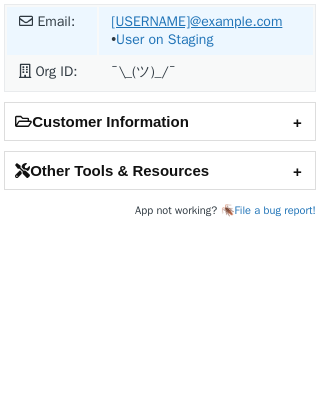 click on "[USERNAME]@example.com" at bounding box center (196, 21) 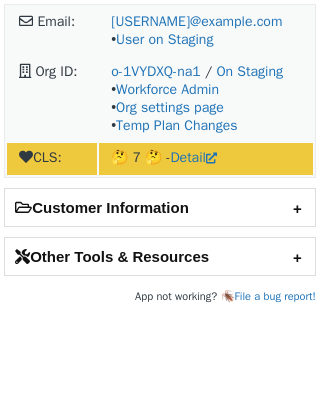 scroll, scrollTop: 0, scrollLeft: 0, axis: both 